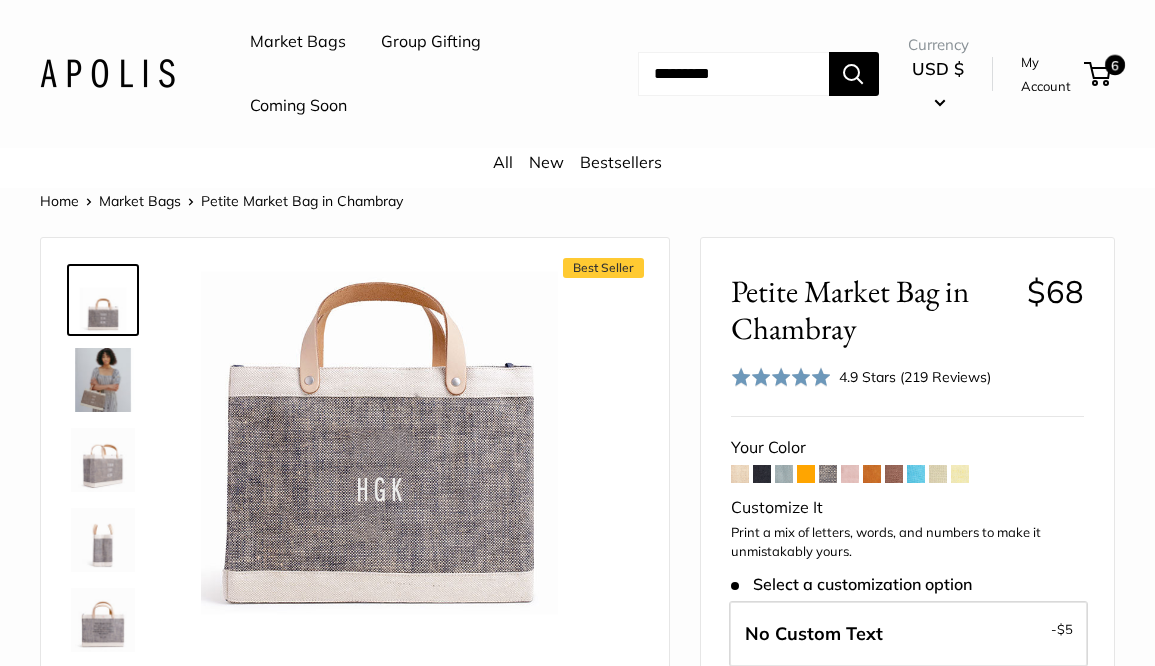 scroll, scrollTop: 566, scrollLeft: 0, axis: vertical 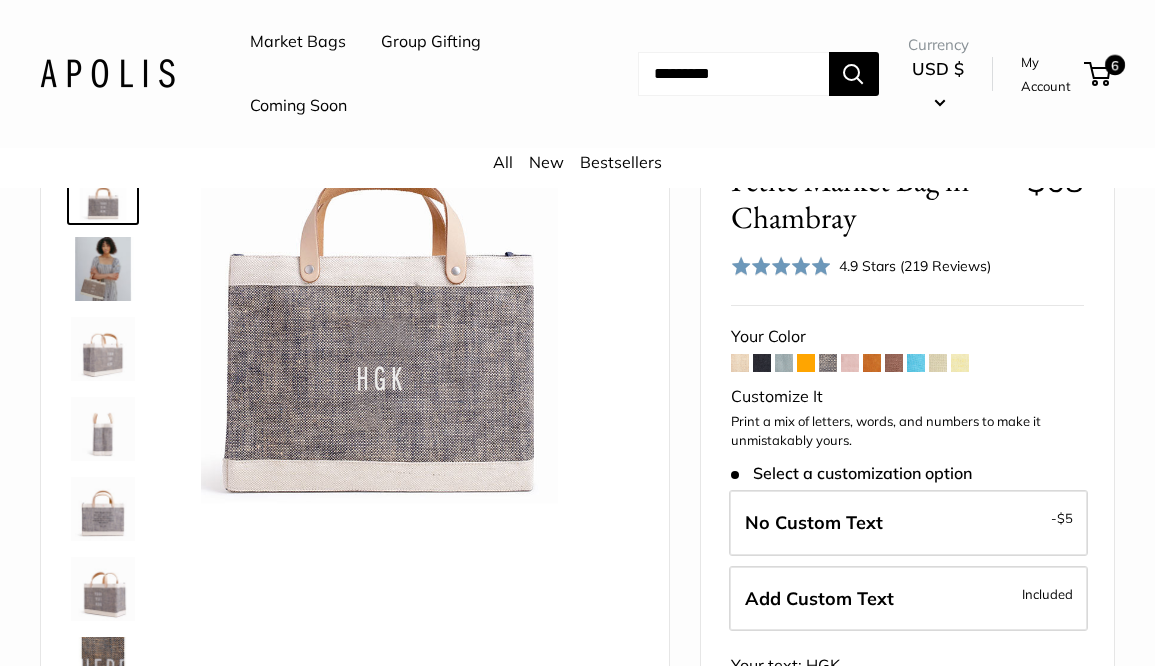 click at bounding box center [894, 363] 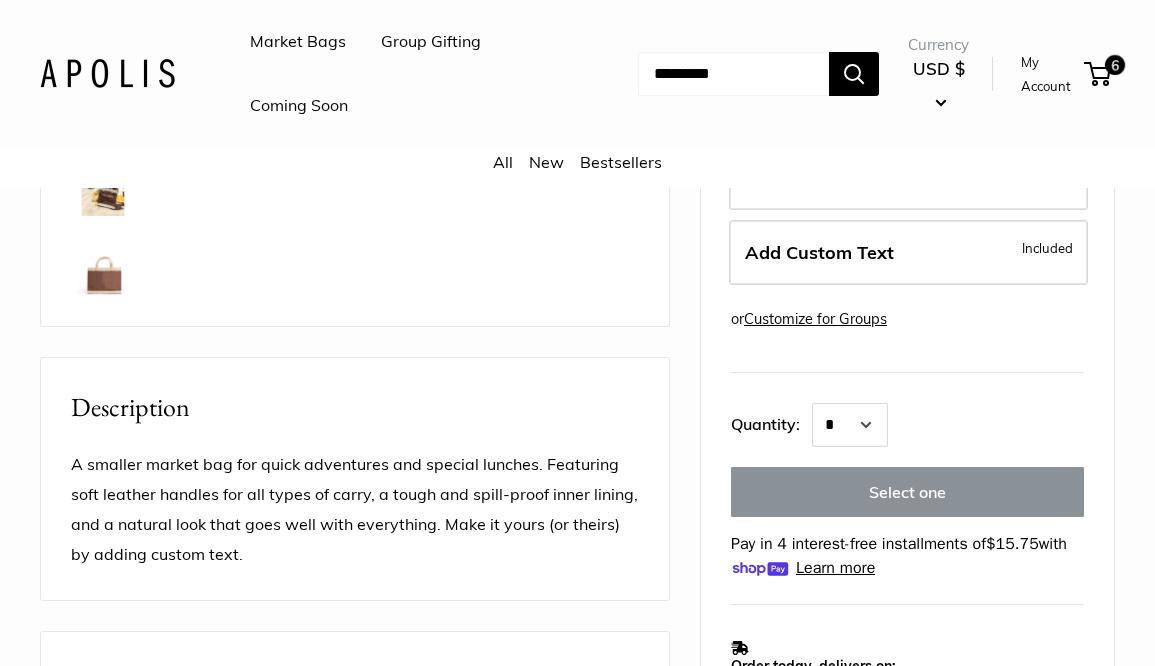scroll, scrollTop: 0, scrollLeft: 0, axis: both 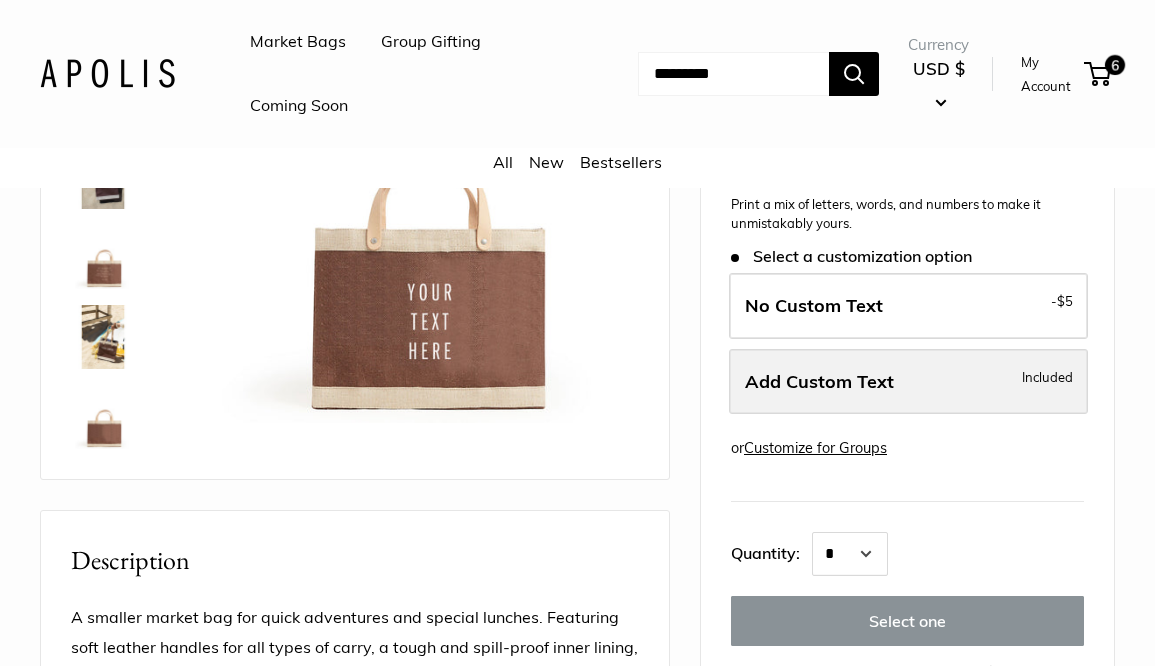 click on "Add Custom Text
Included" at bounding box center [908, 382] 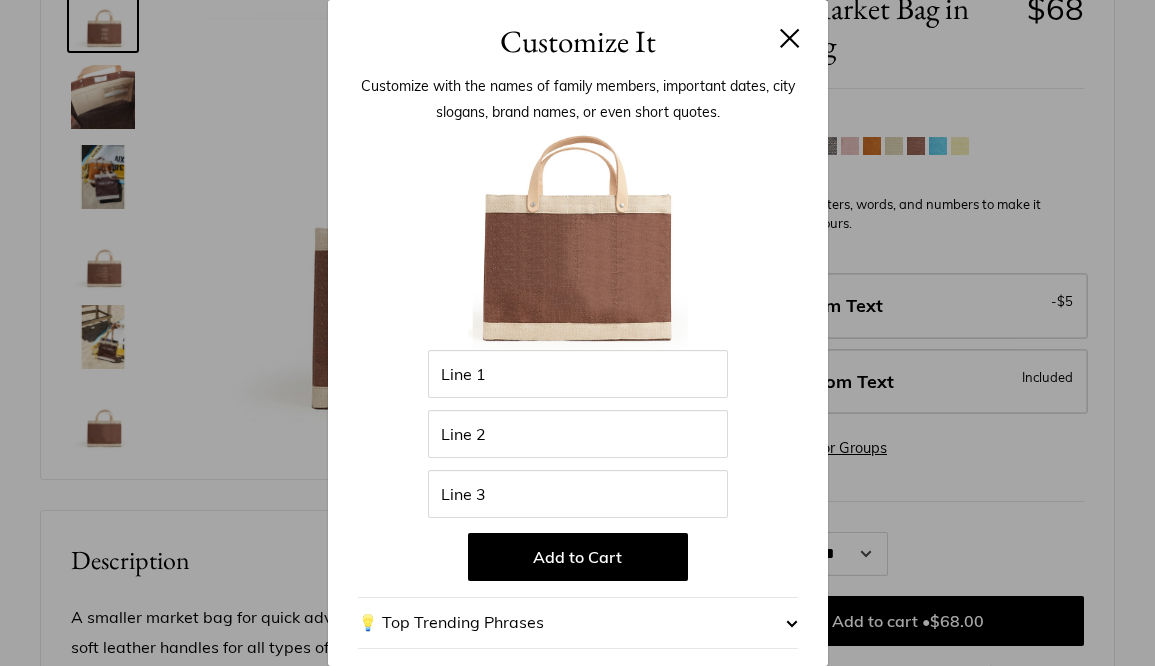 scroll, scrollTop: 283, scrollLeft: 0, axis: vertical 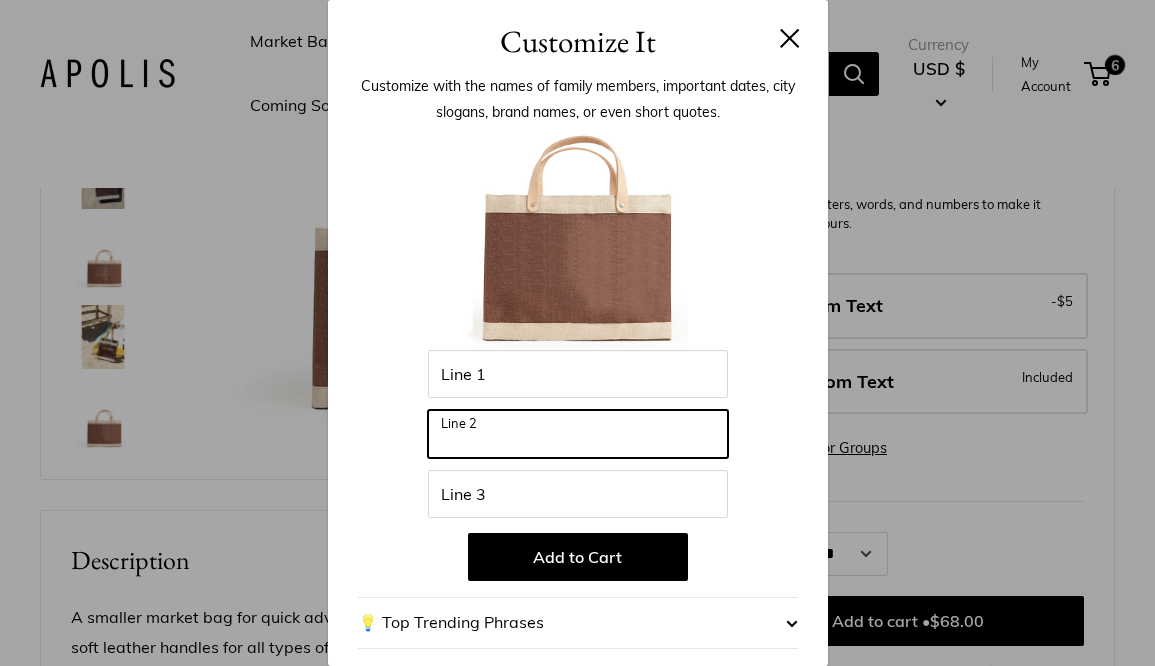 click on "Line 2" at bounding box center (578, 434) 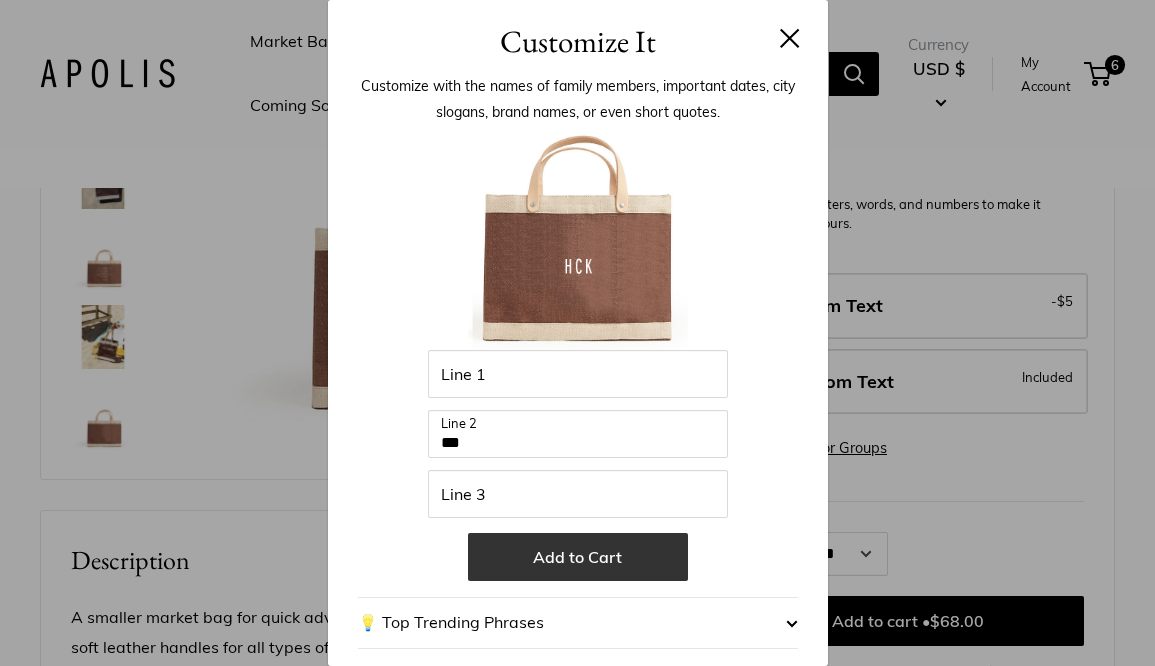 click on "Add to Cart" at bounding box center [578, 557] 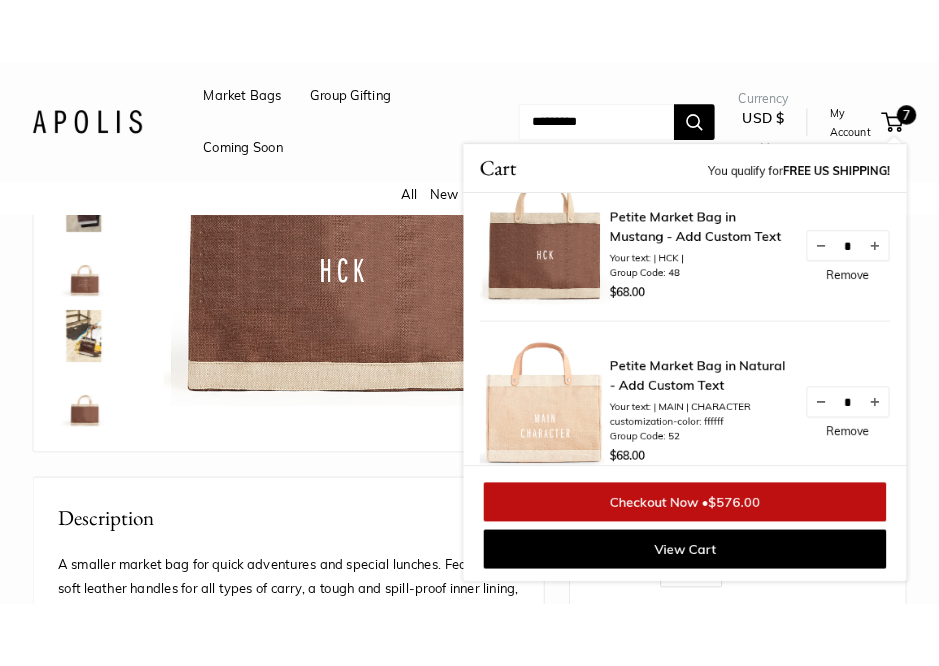 scroll, scrollTop: 0, scrollLeft: 0, axis: both 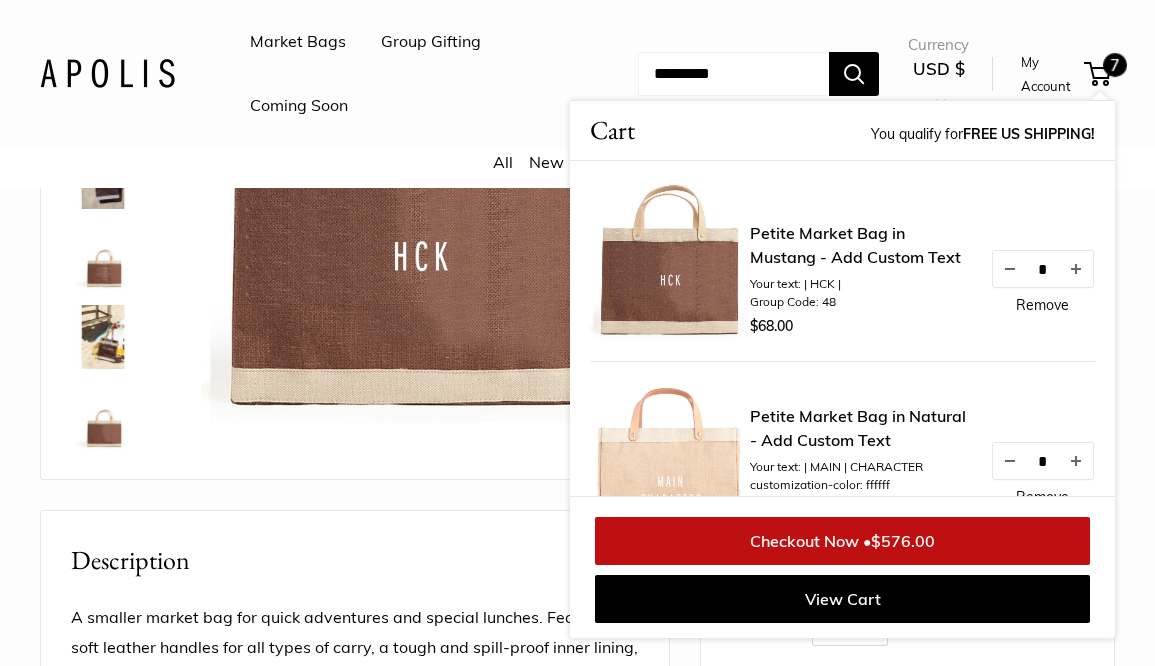 click on "Roll over image to zoom in" at bounding box center [355, 696] 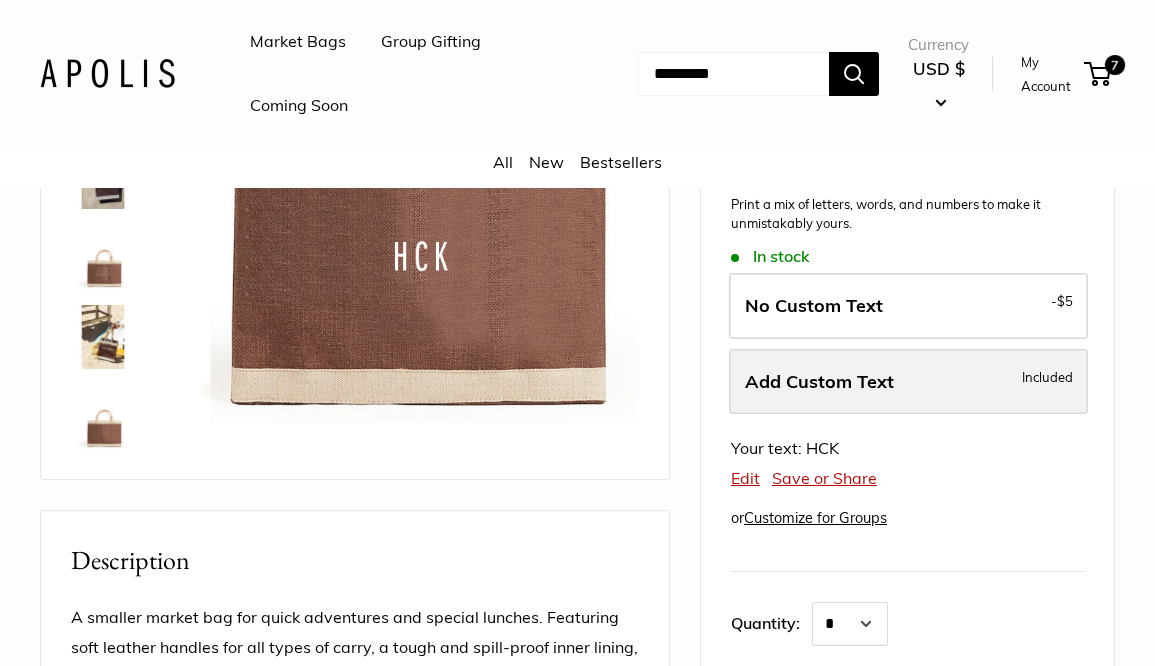 click on "Add Custom Text" at bounding box center (819, 381) 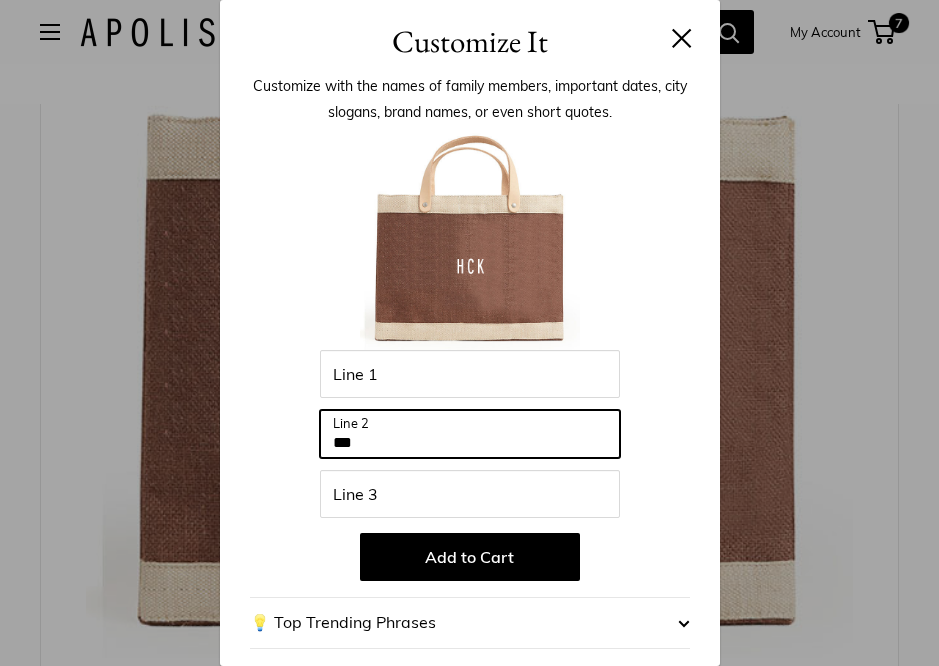 click on "***" at bounding box center [470, 434] 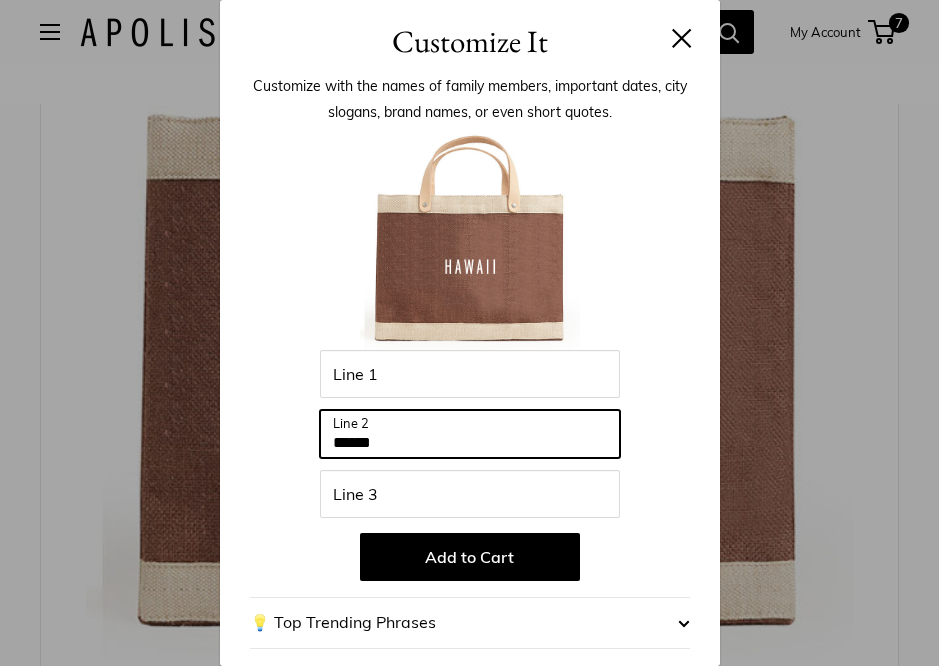 type on "******" 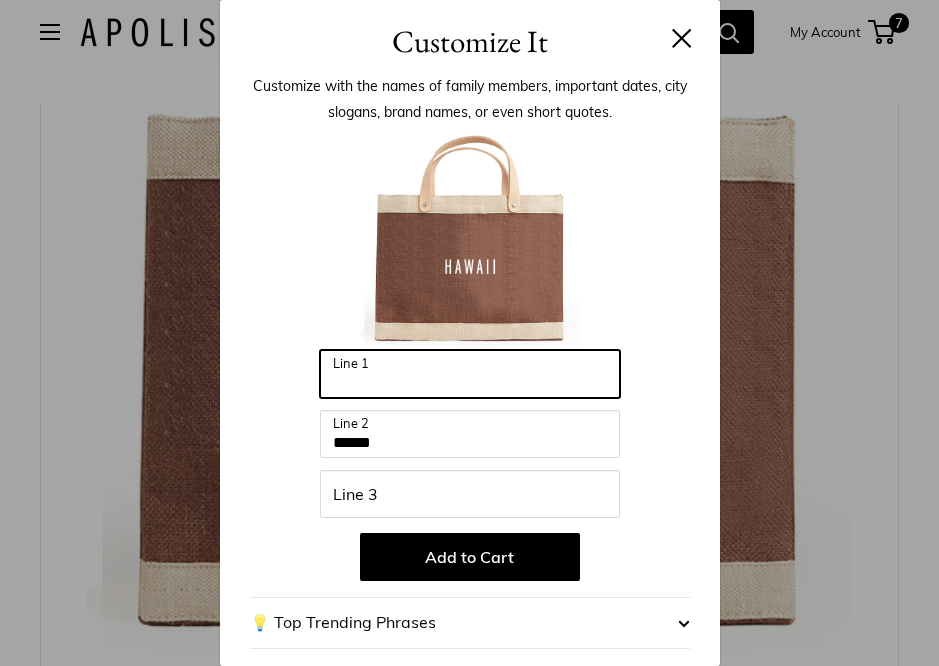click on "Line 1" at bounding box center (470, 374) 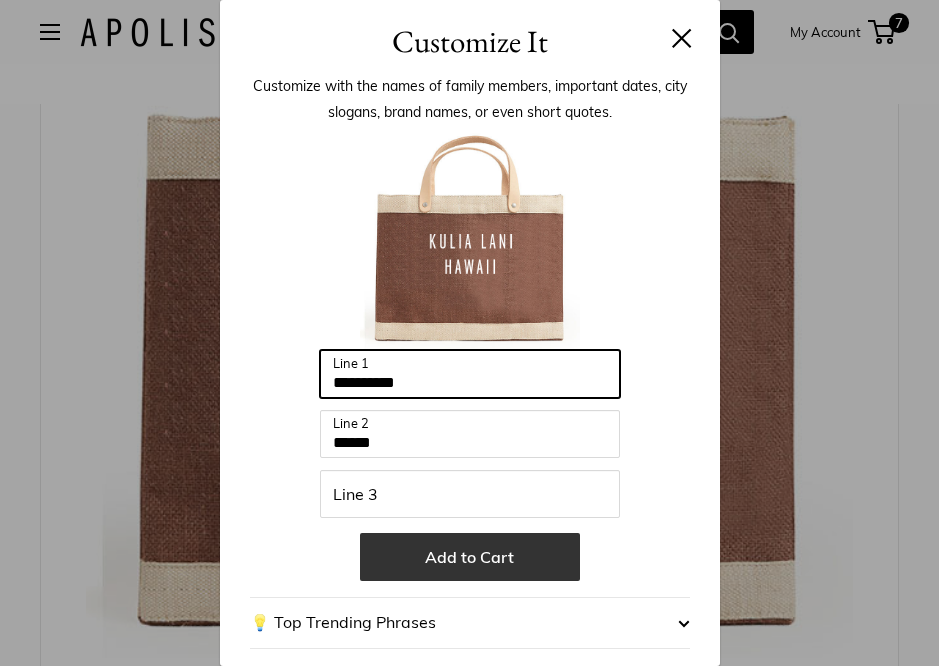 type on "**********" 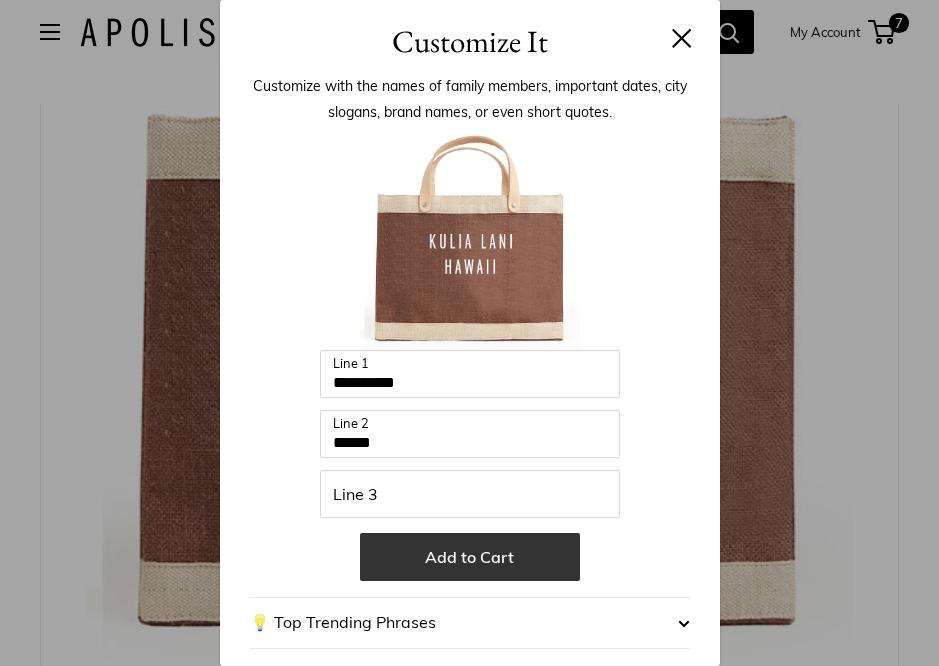 click on "Add to Cart" at bounding box center [470, 557] 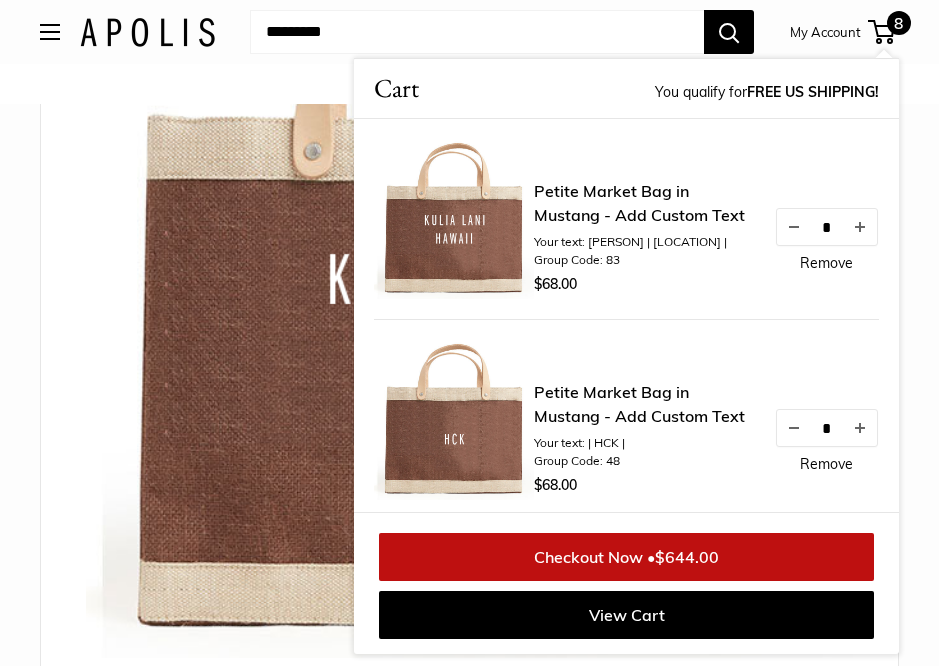 scroll, scrollTop: 160, scrollLeft: 0, axis: vertical 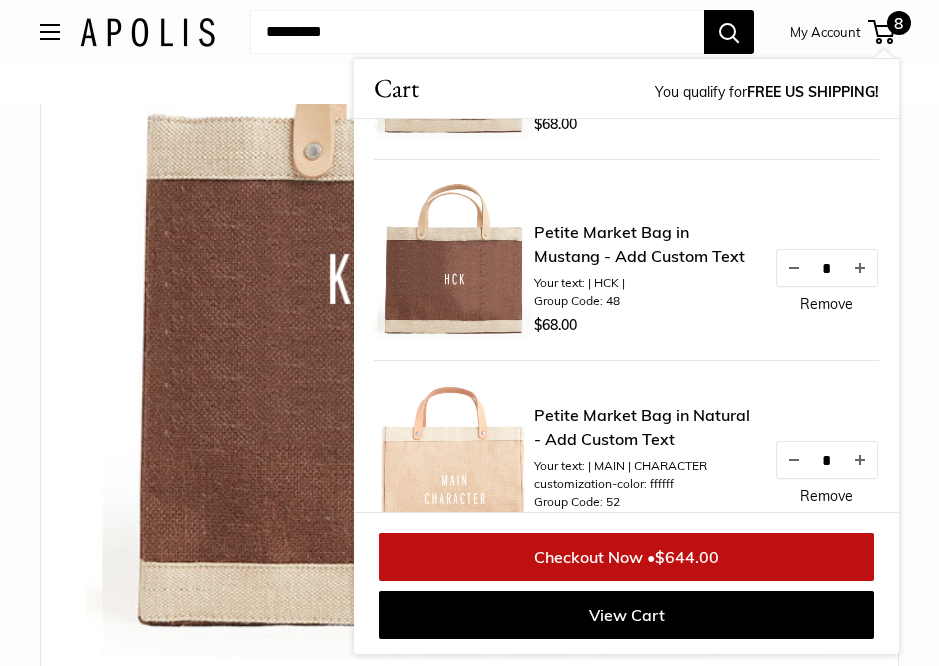 click on "Checkout Now •  $644.00" at bounding box center [626, 557] 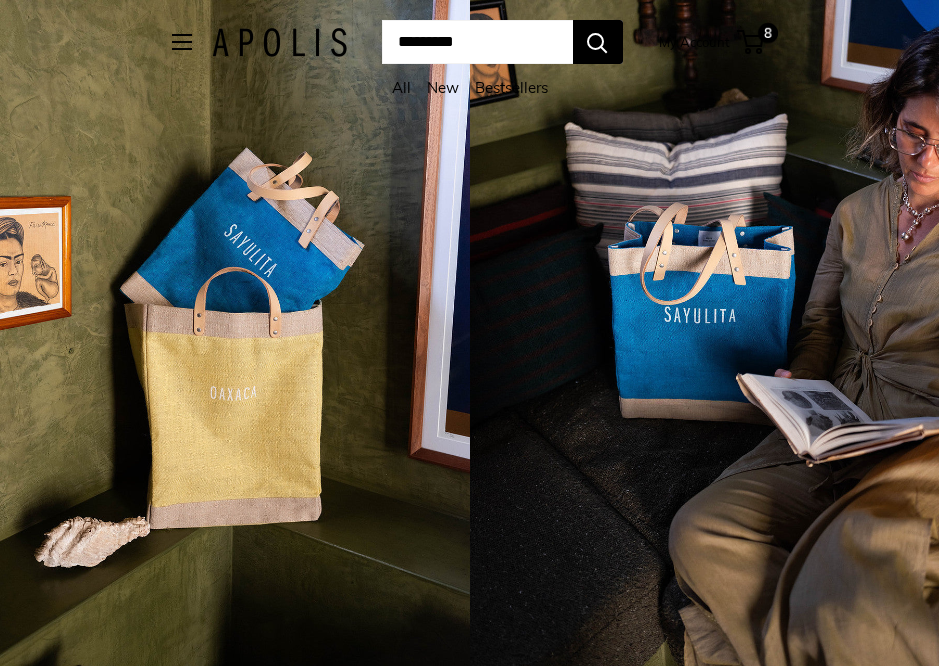 scroll, scrollTop: 0, scrollLeft: 0, axis: both 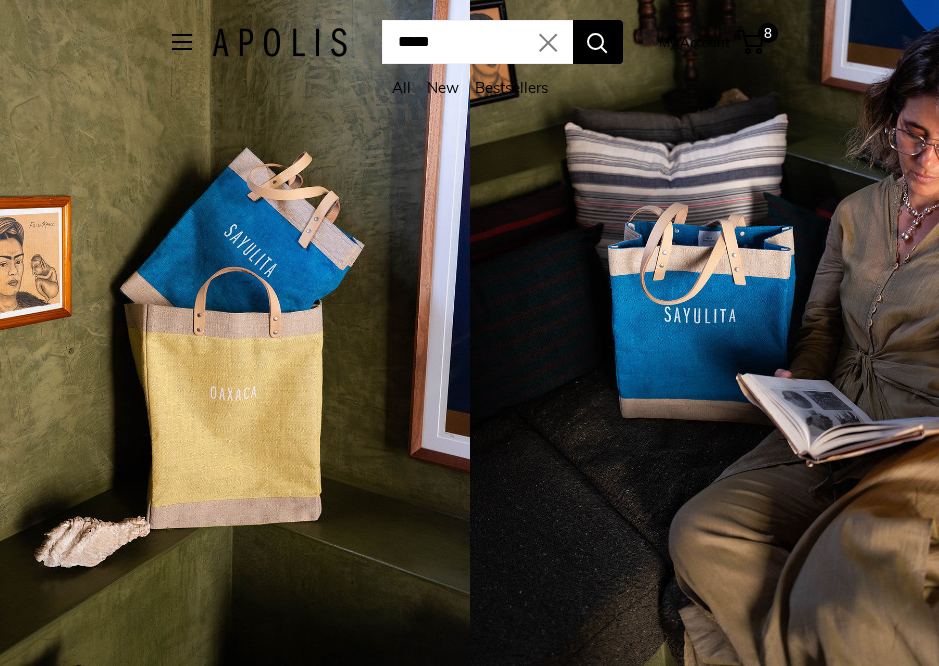 type on "*****" 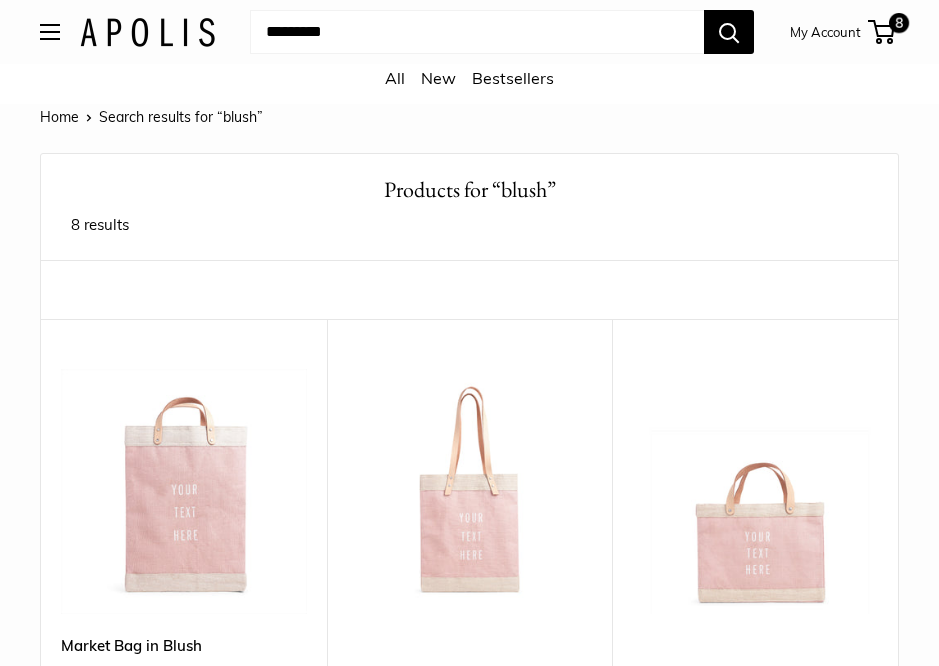 scroll, scrollTop: 0, scrollLeft: 0, axis: both 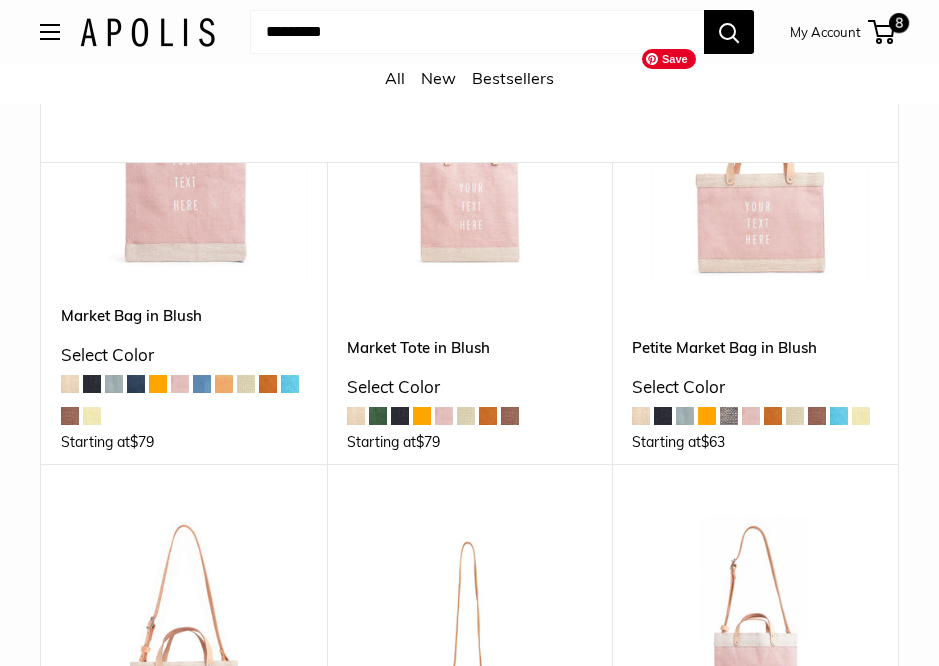click at bounding box center (0, 0) 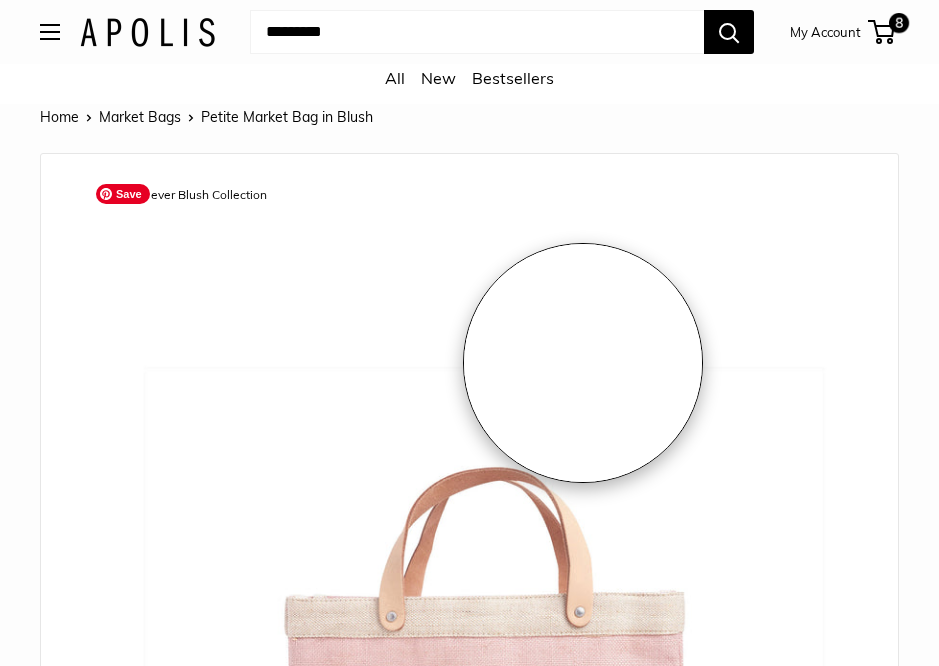 scroll, scrollTop: 520, scrollLeft: 0, axis: vertical 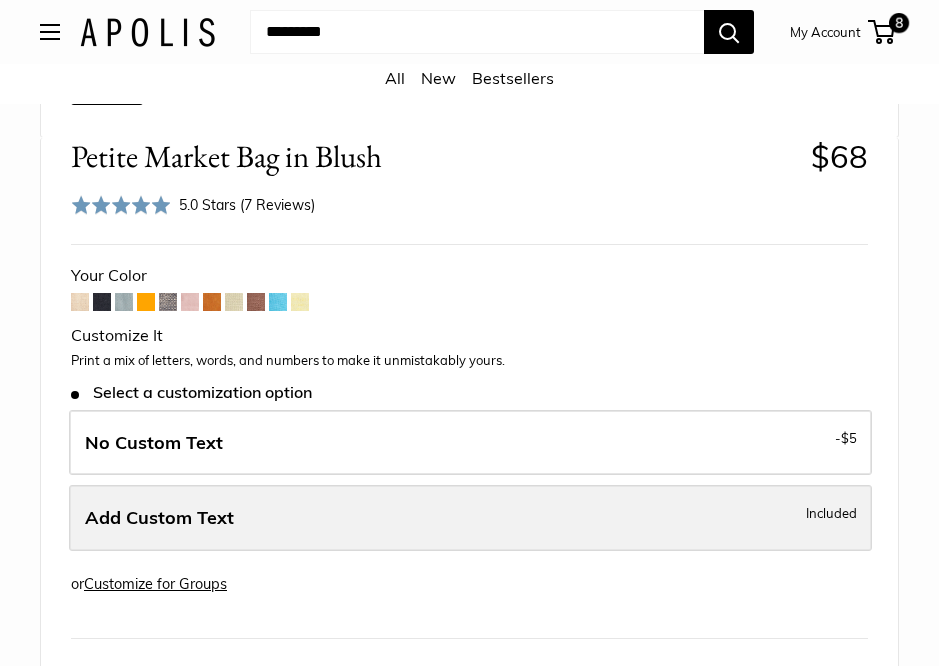 click on "Add Custom Text
Included" at bounding box center (470, 518) 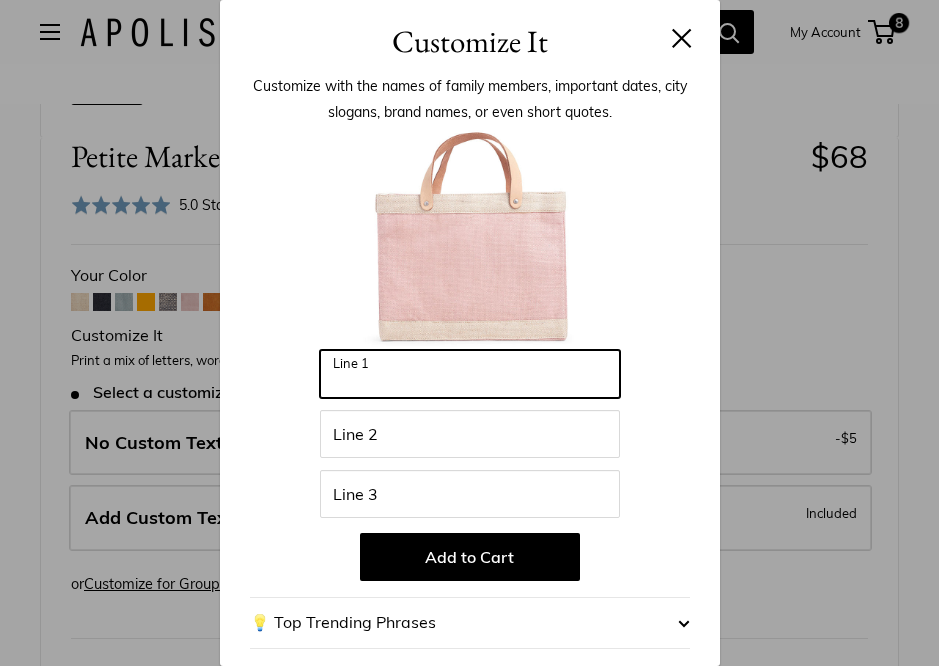 click on "Line 1" at bounding box center [470, 374] 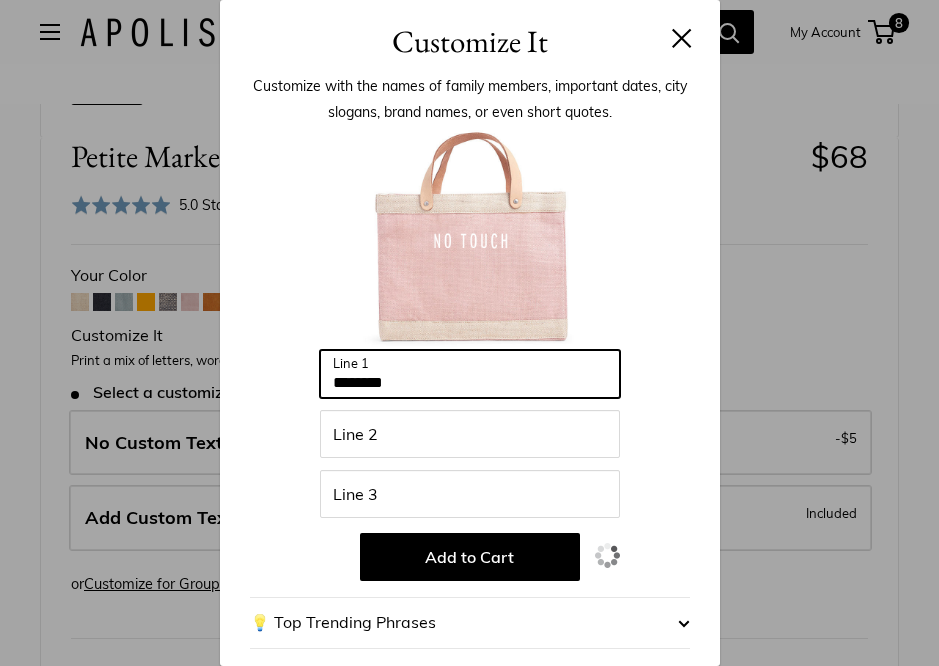type on "********" 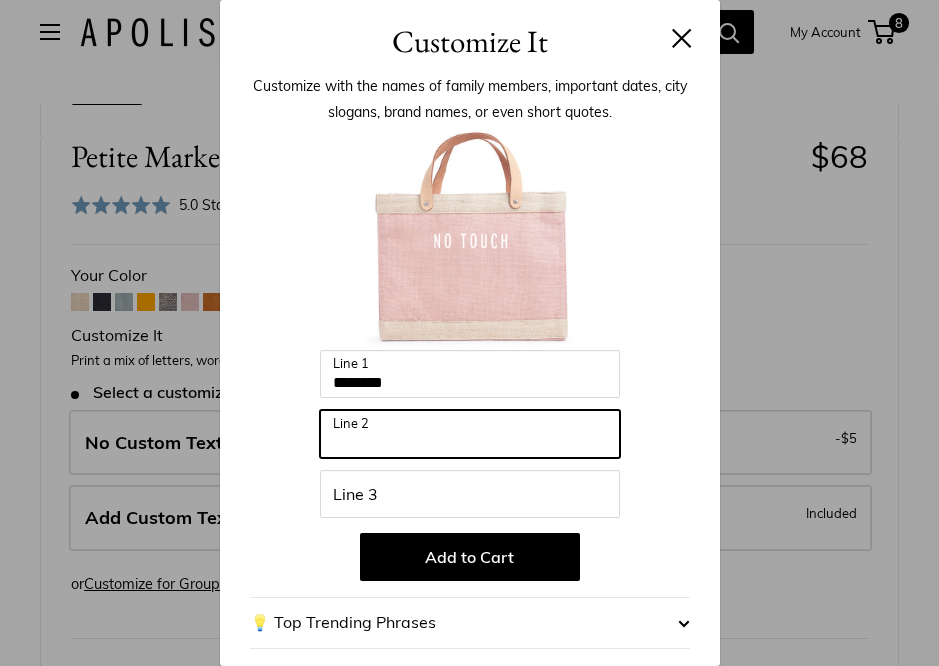 click on "Line 2" at bounding box center [470, 434] 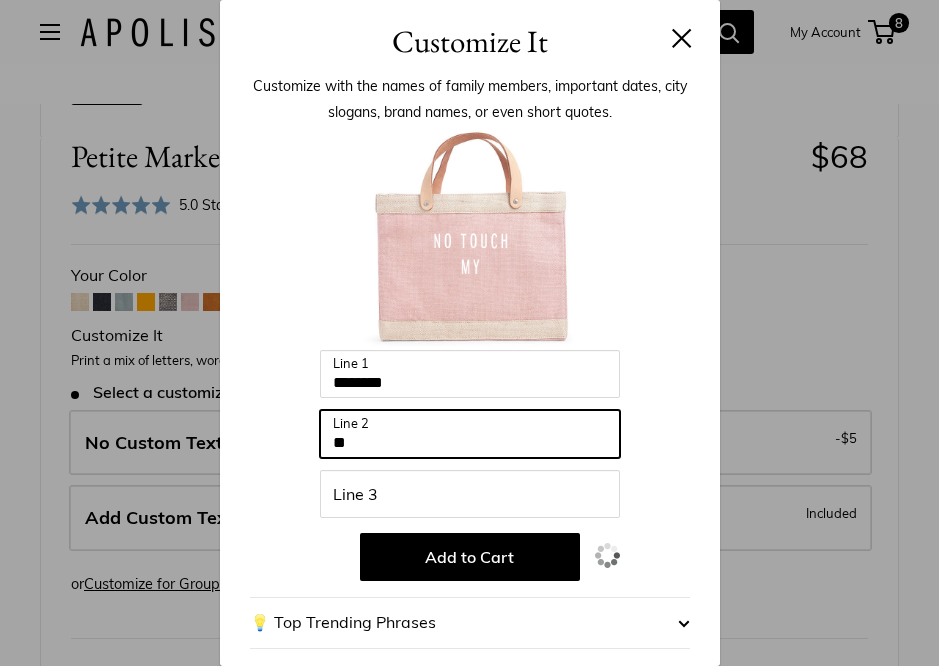 type on "**" 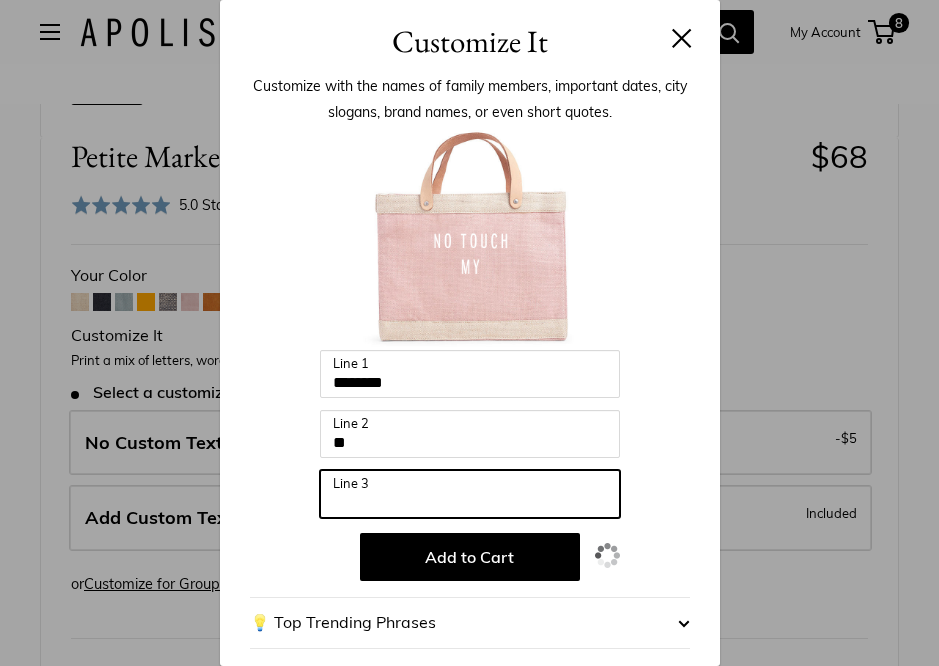 click on "Line 3" at bounding box center (470, 494) 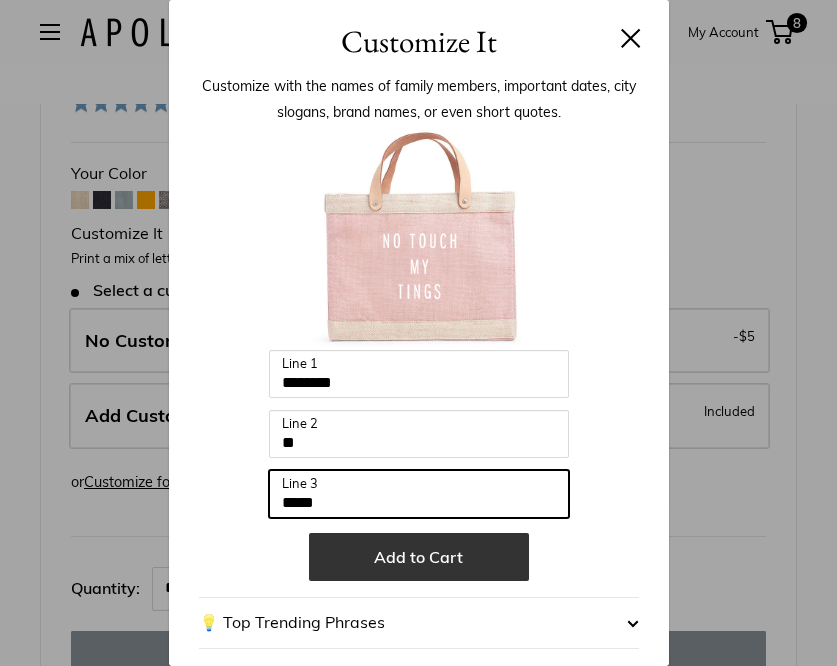 type on "*****" 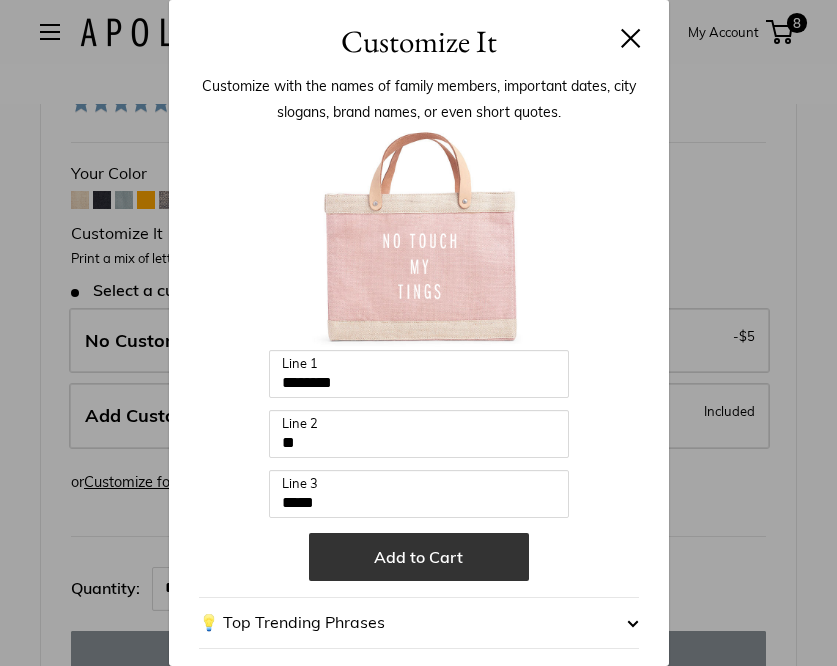 click on "Add to Cart" at bounding box center [419, 557] 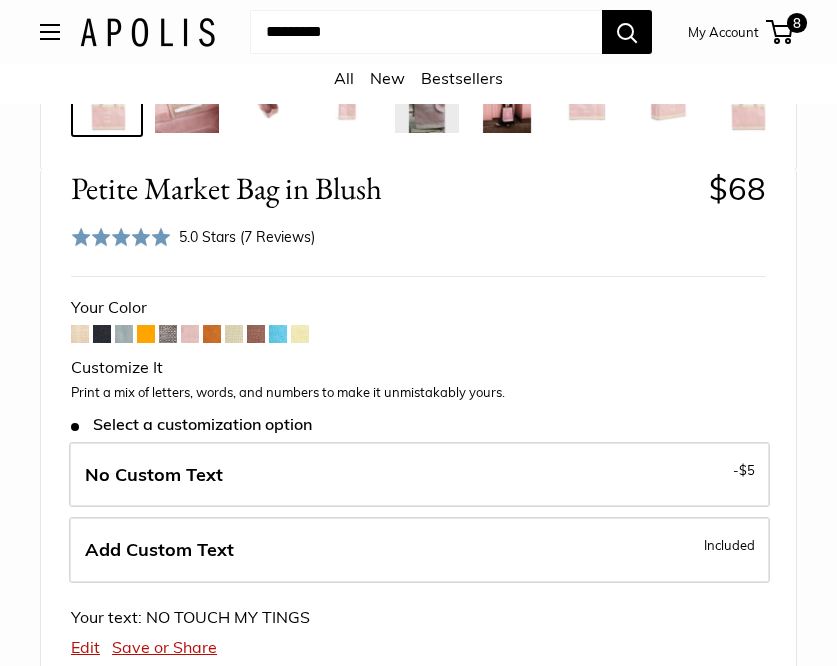 scroll, scrollTop: 800, scrollLeft: 0, axis: vertical 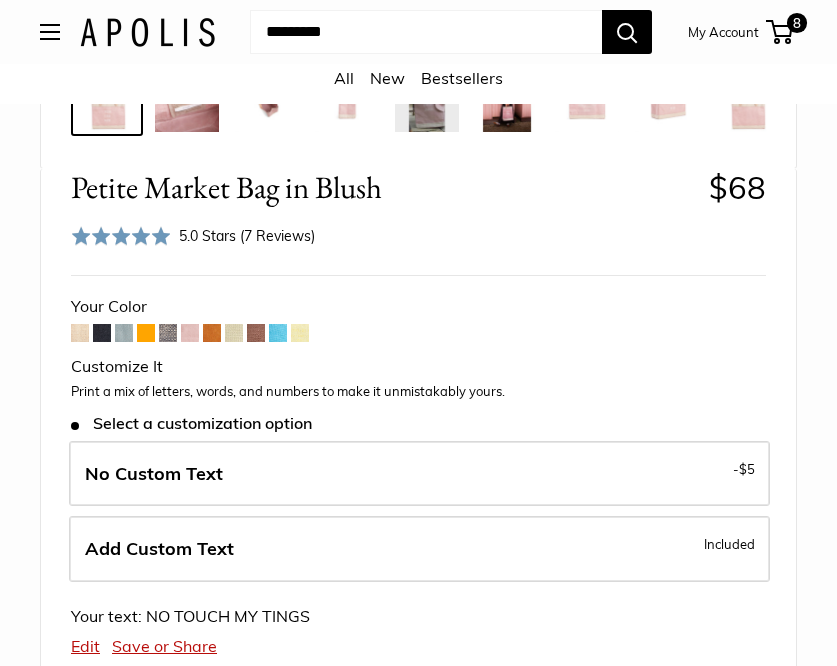 click at bounding box center [80, 333] 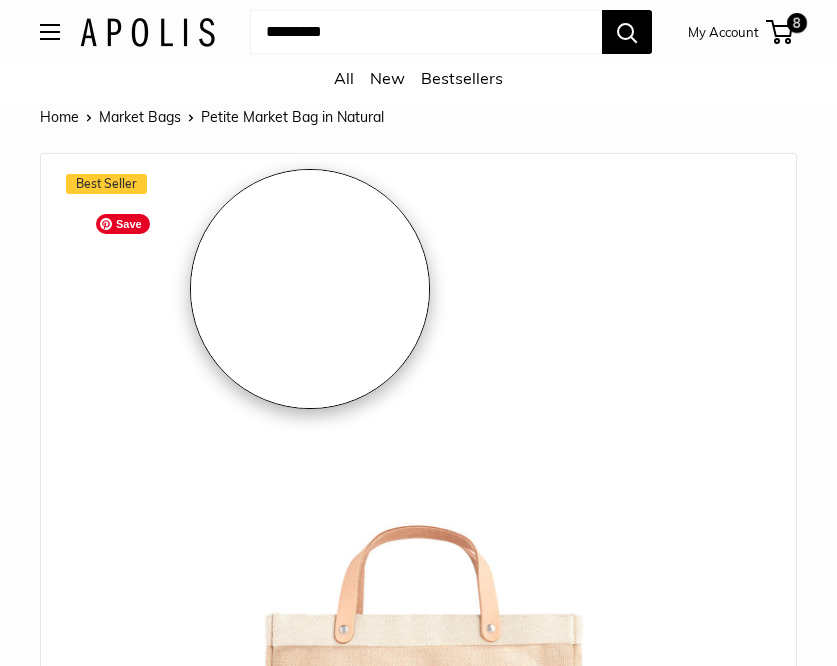 scroll, scrollTop: 0, scrollLeft: 0, axis: both 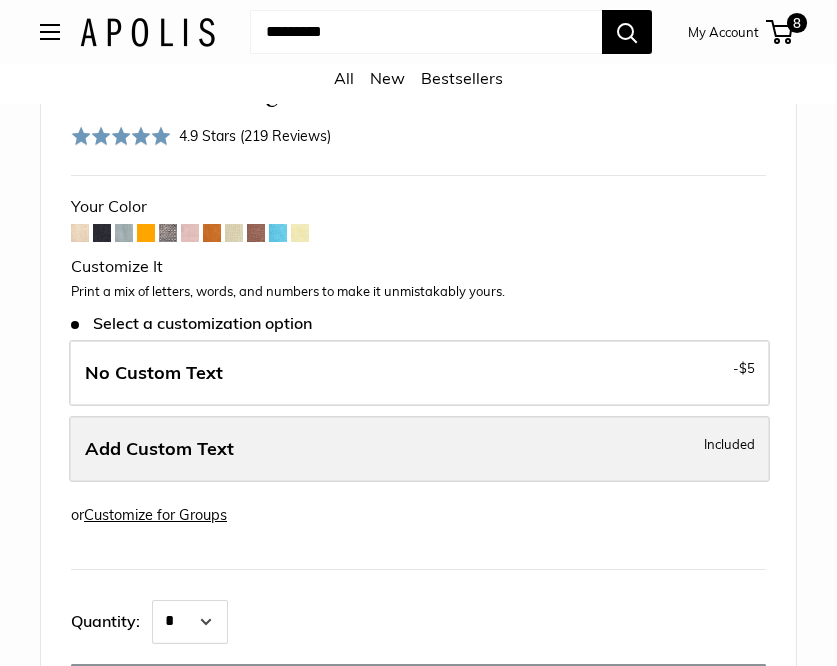 click on "Add Custom Text
Included" at bounding box center [419, 449] 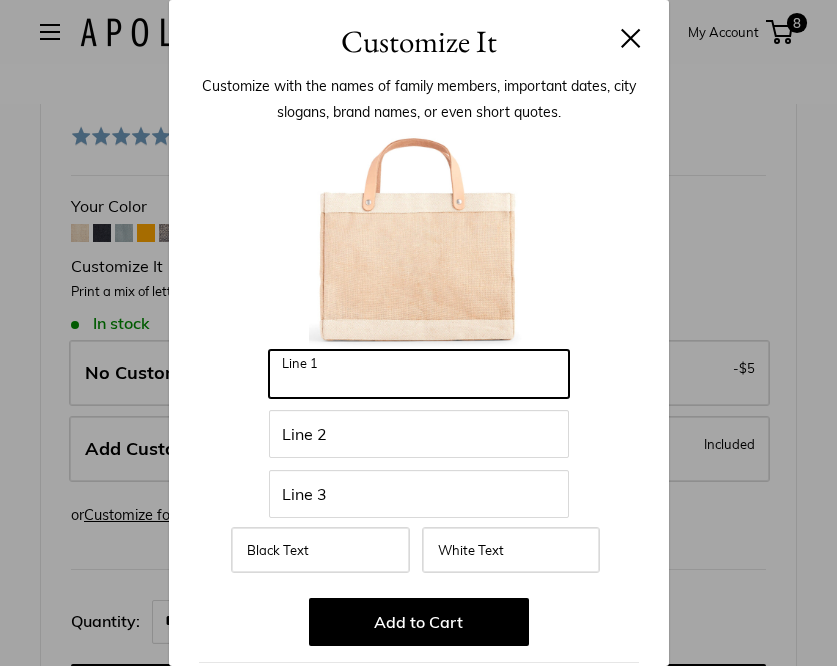 click on "Line 1" at bounding box center [419, 374] 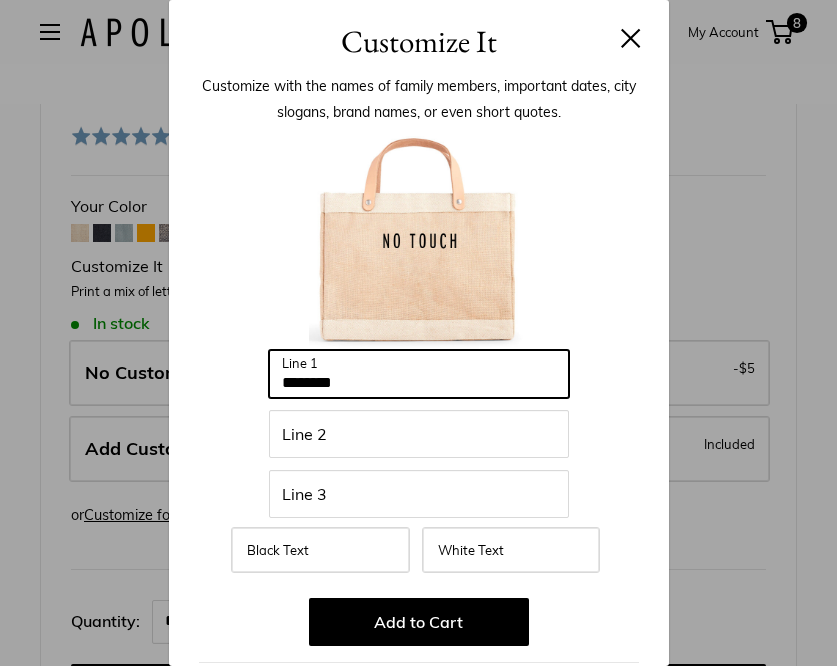 type on "********" 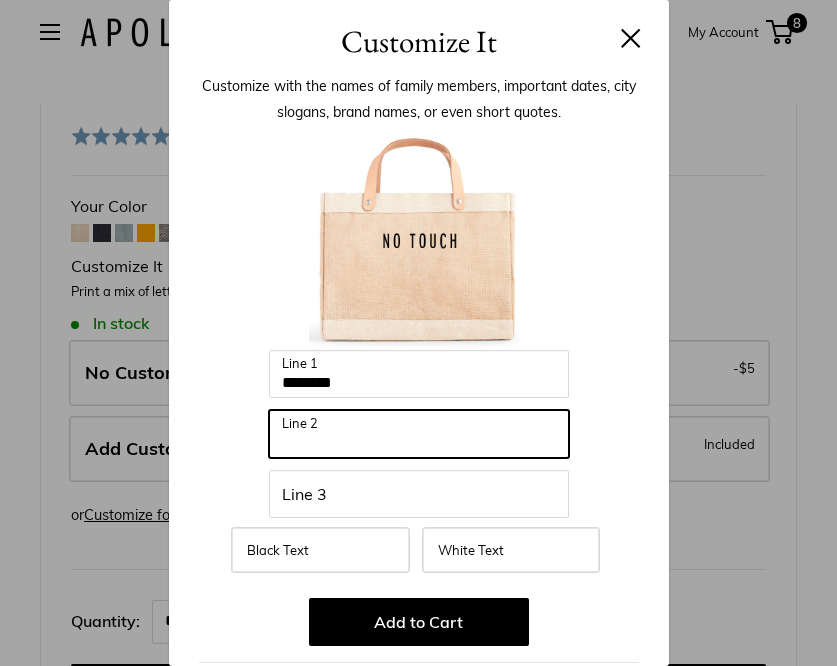 click on "Line 2" at bounding box center (419, 434) 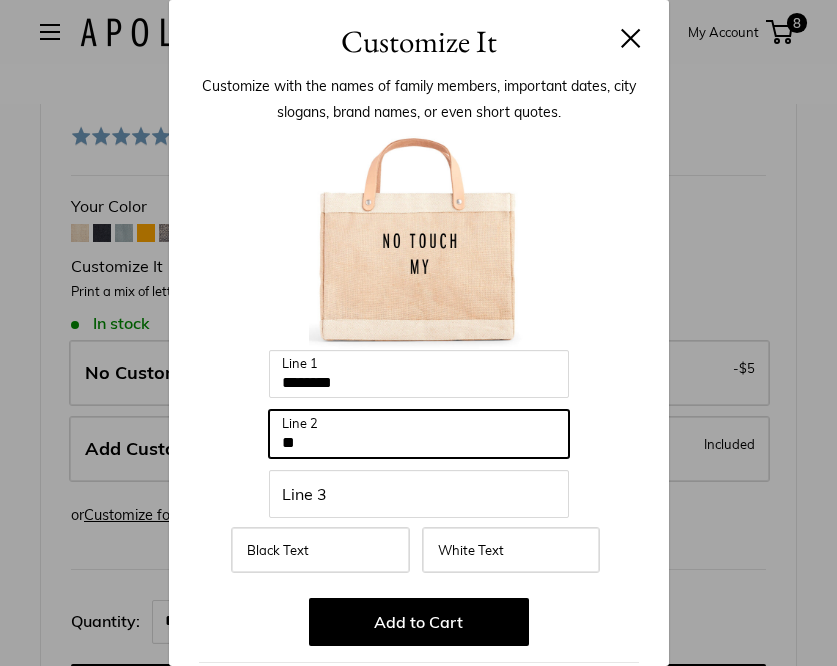 type on "**" 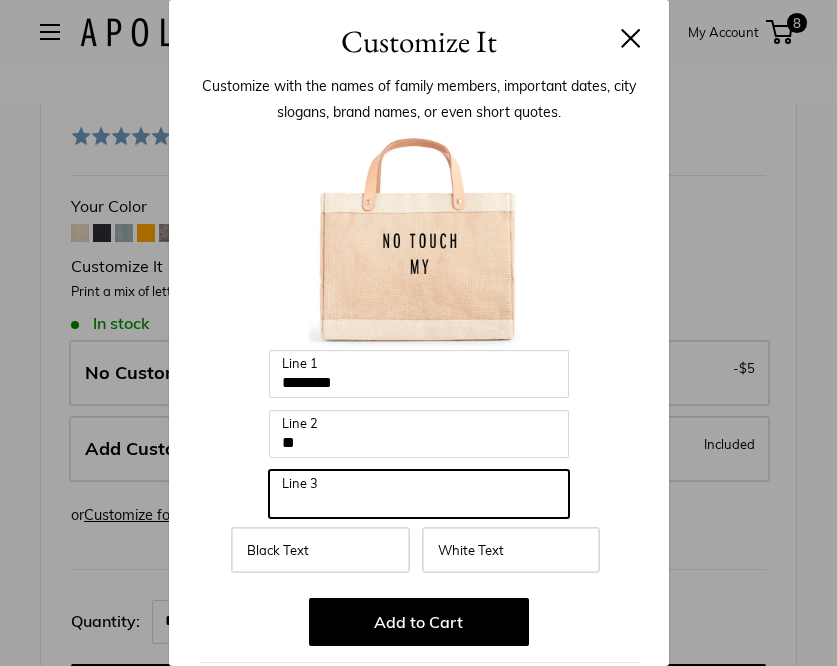 click on "Line 3" at bounding box center [419, 494] 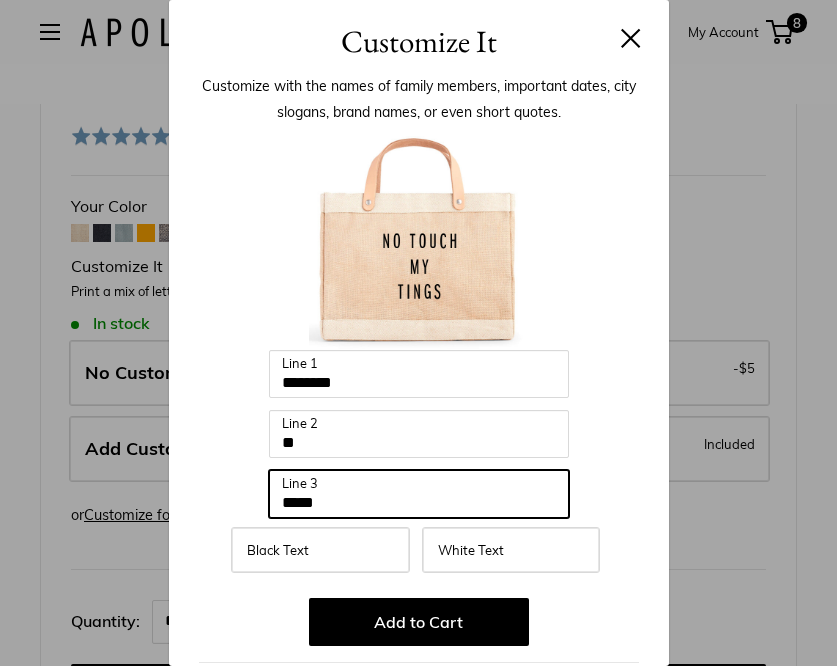 click on "*****" at bounding box center [419, 494] 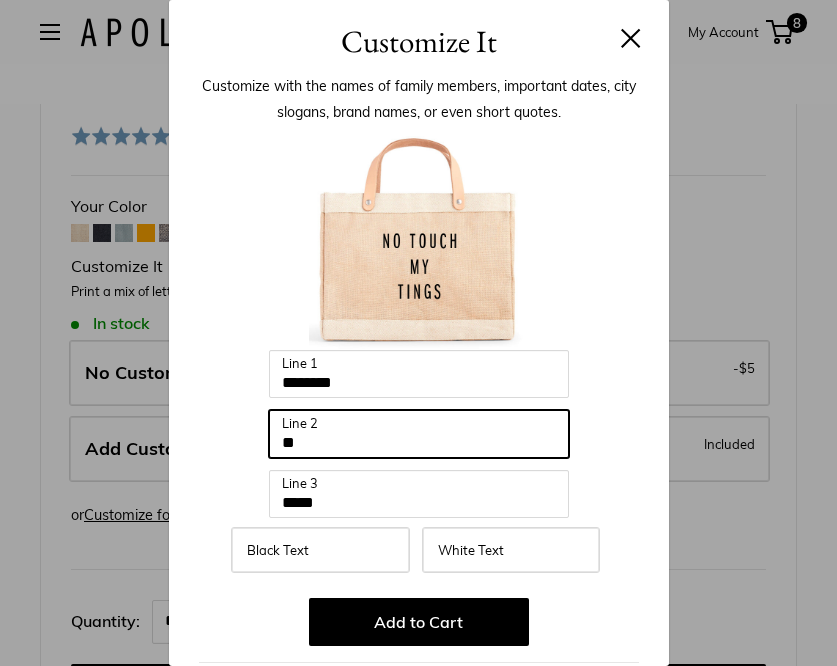 click on "**" at bounding box center [419, 434] 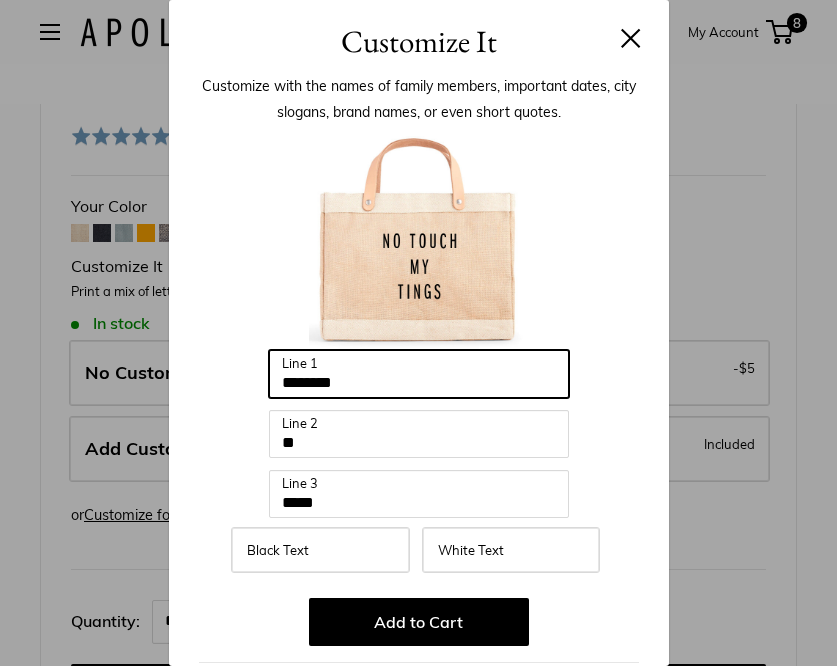 click on "********" at bounding box center (419, 374) 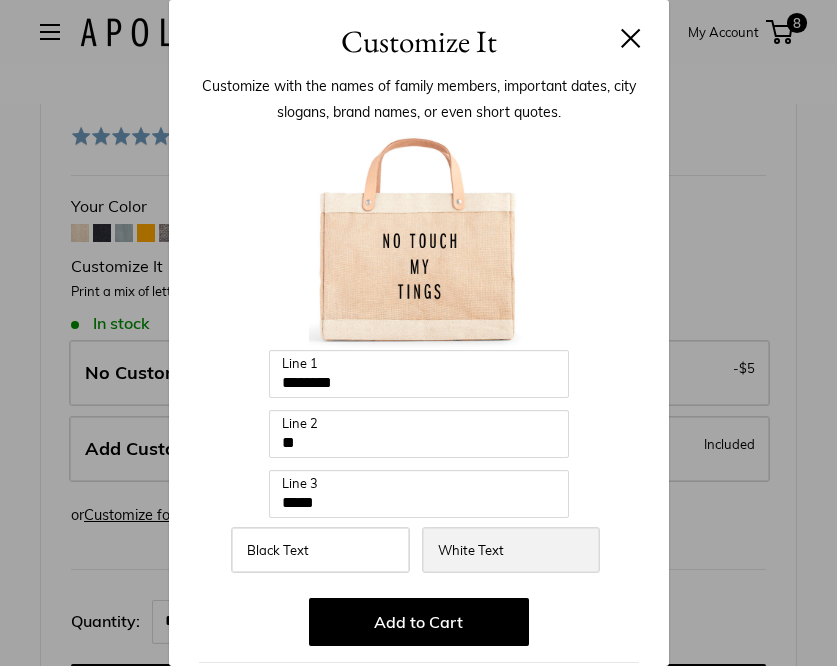 click on "White Text" at bounding box center (471, 550) 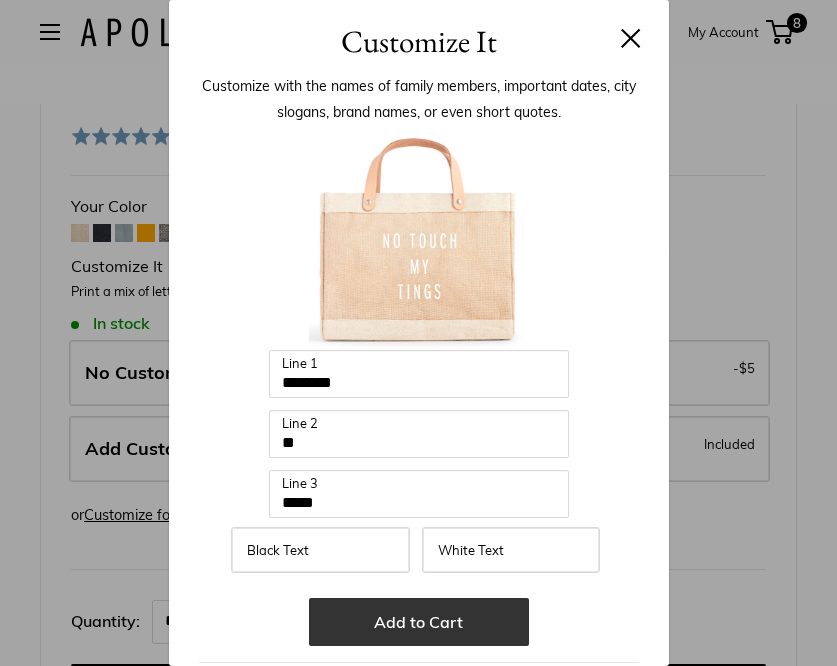 click on "Add to Cart" at bounding box center (419, 622) 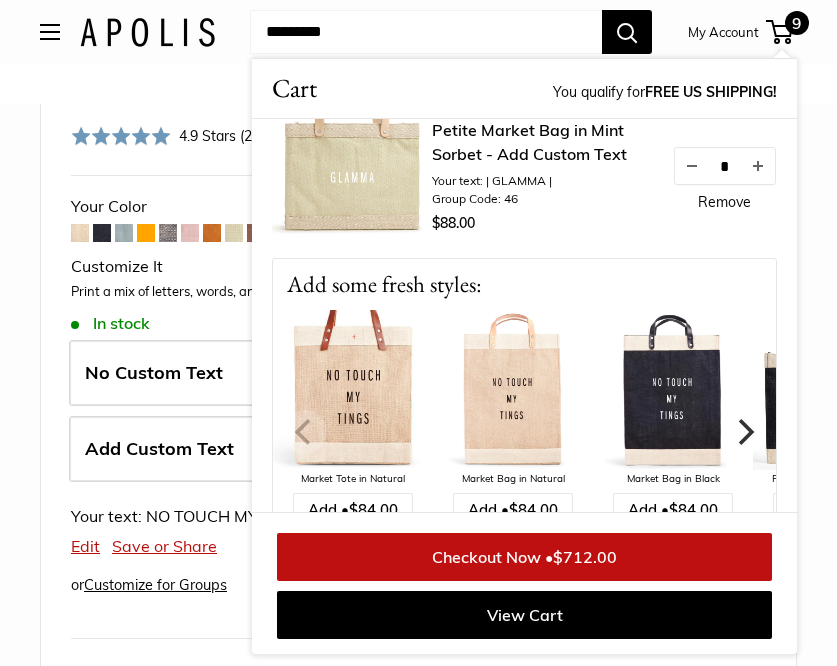 scroll, scrollTop: 1379, scrollLeft: 0, axis: vertical 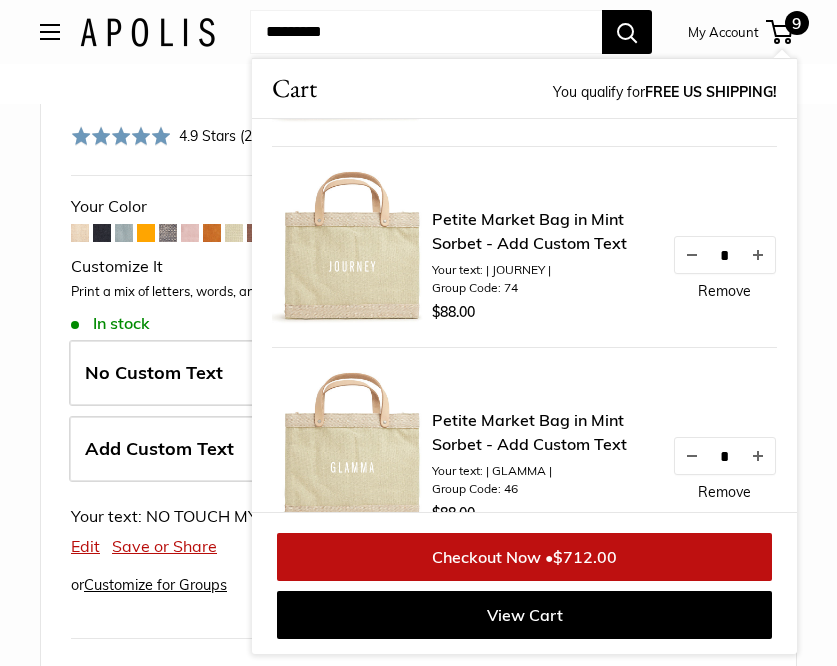 click on "Checkout Now •  $712.00" at bounding box center (524, 557) 